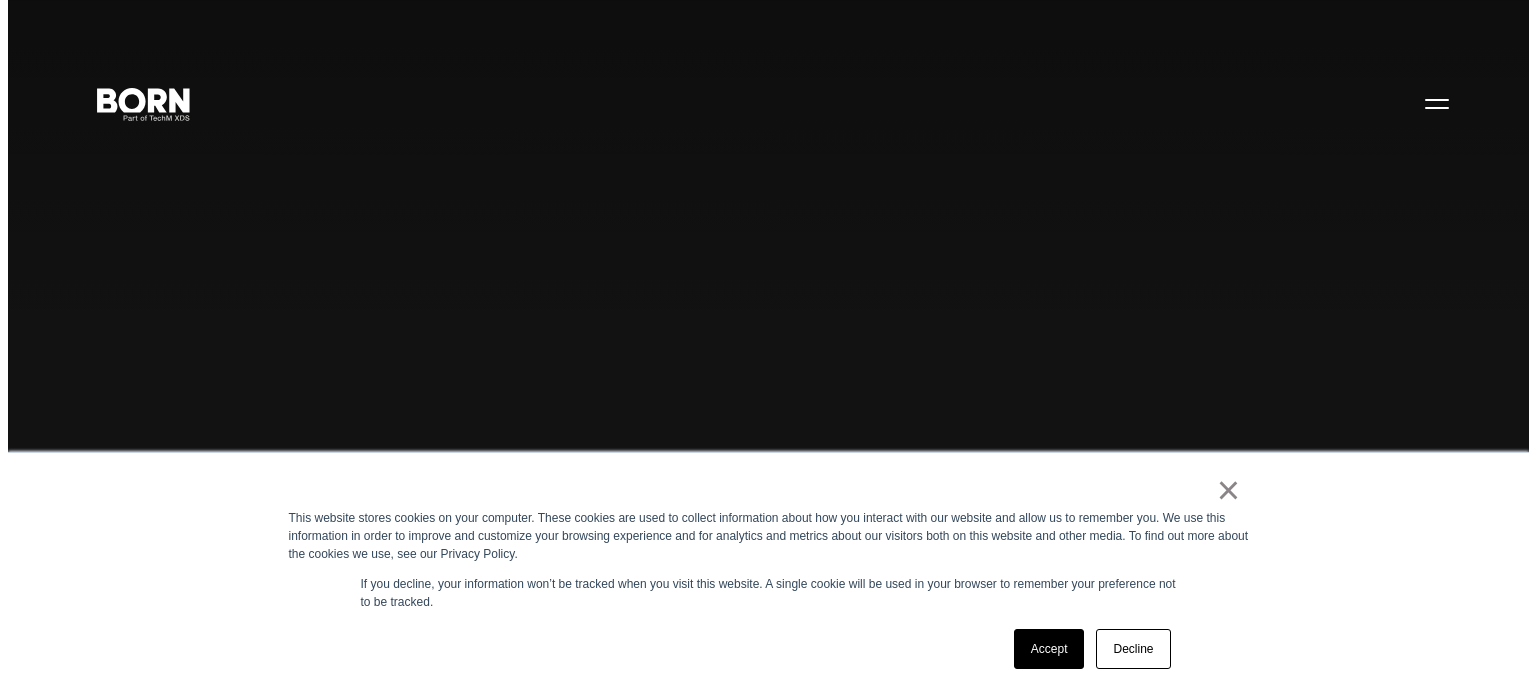 scroll, scrollTop: 0, scrollLeft: 0, axis: both 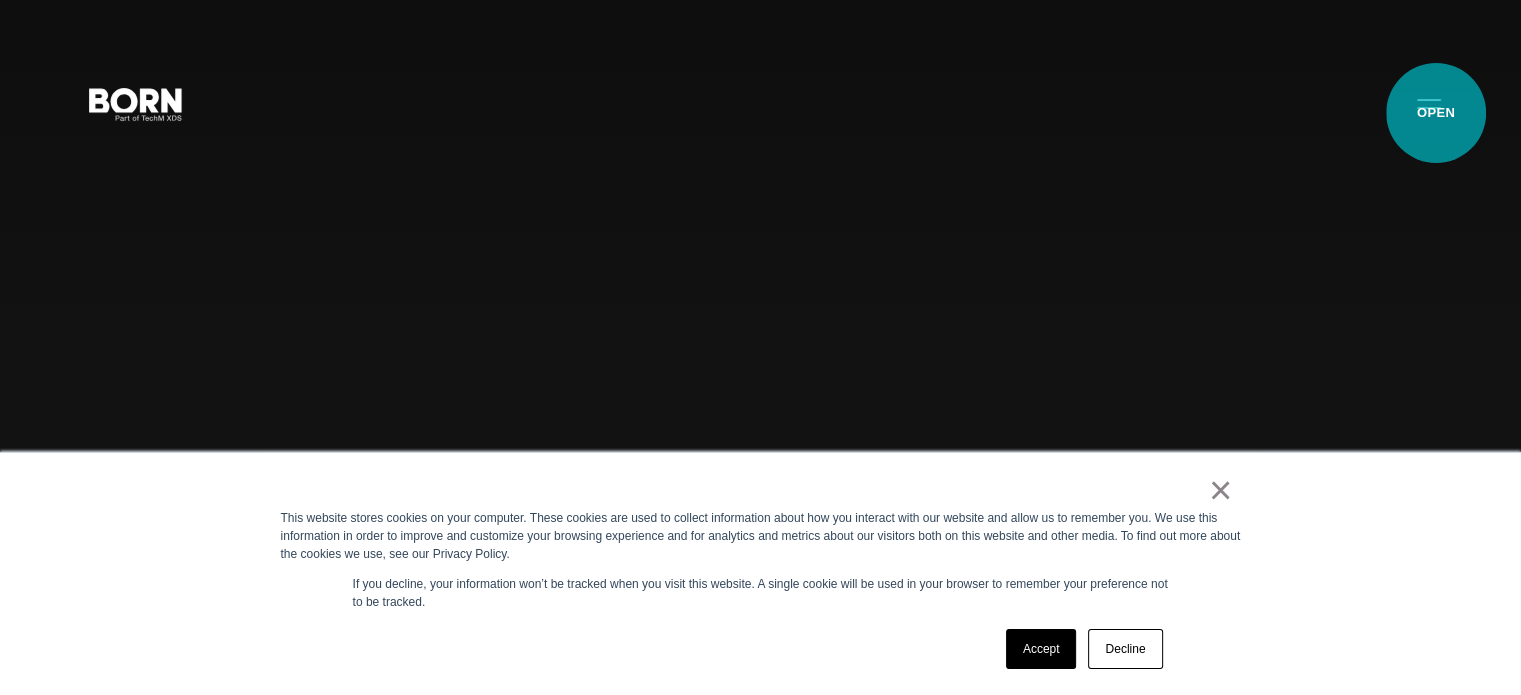 click on "Primary Menu" at bounding box center (1429, 103) 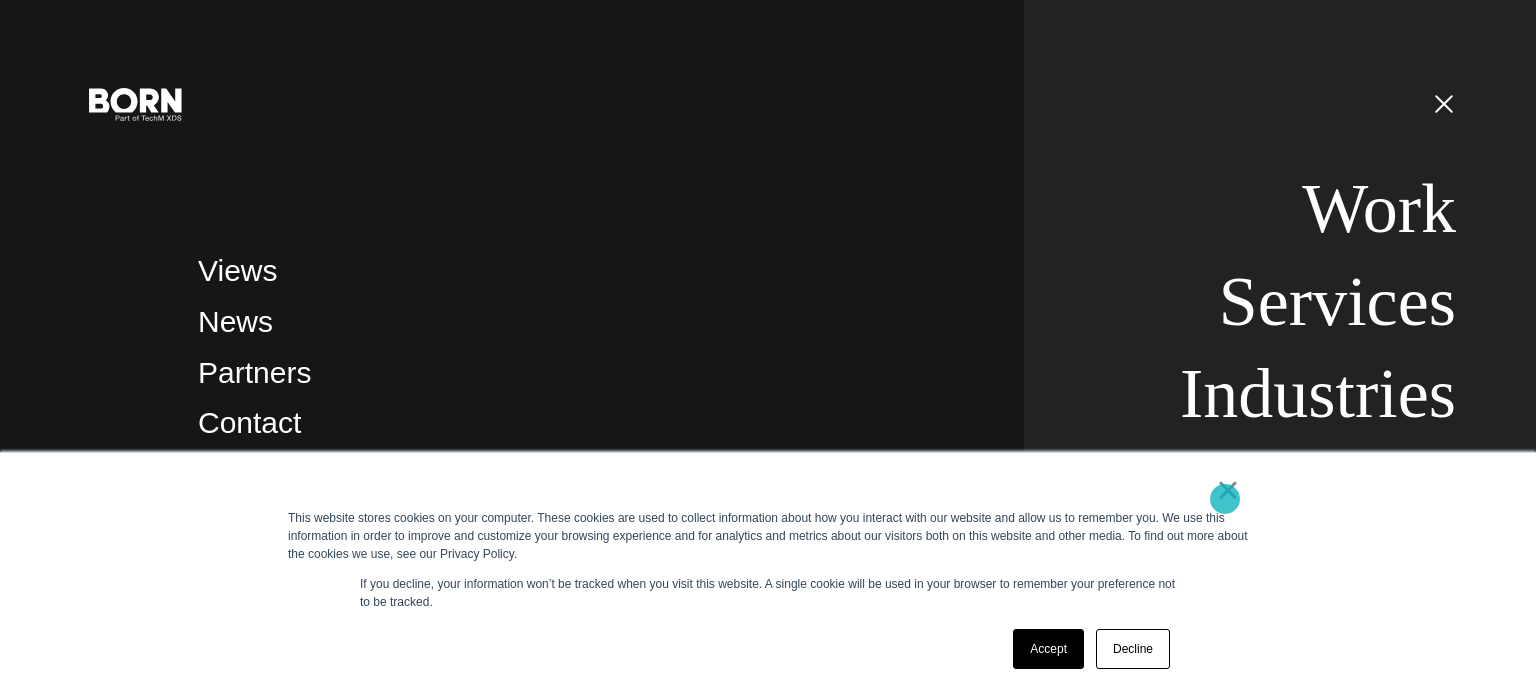 click on "×" at bounding box center (1228, 490) 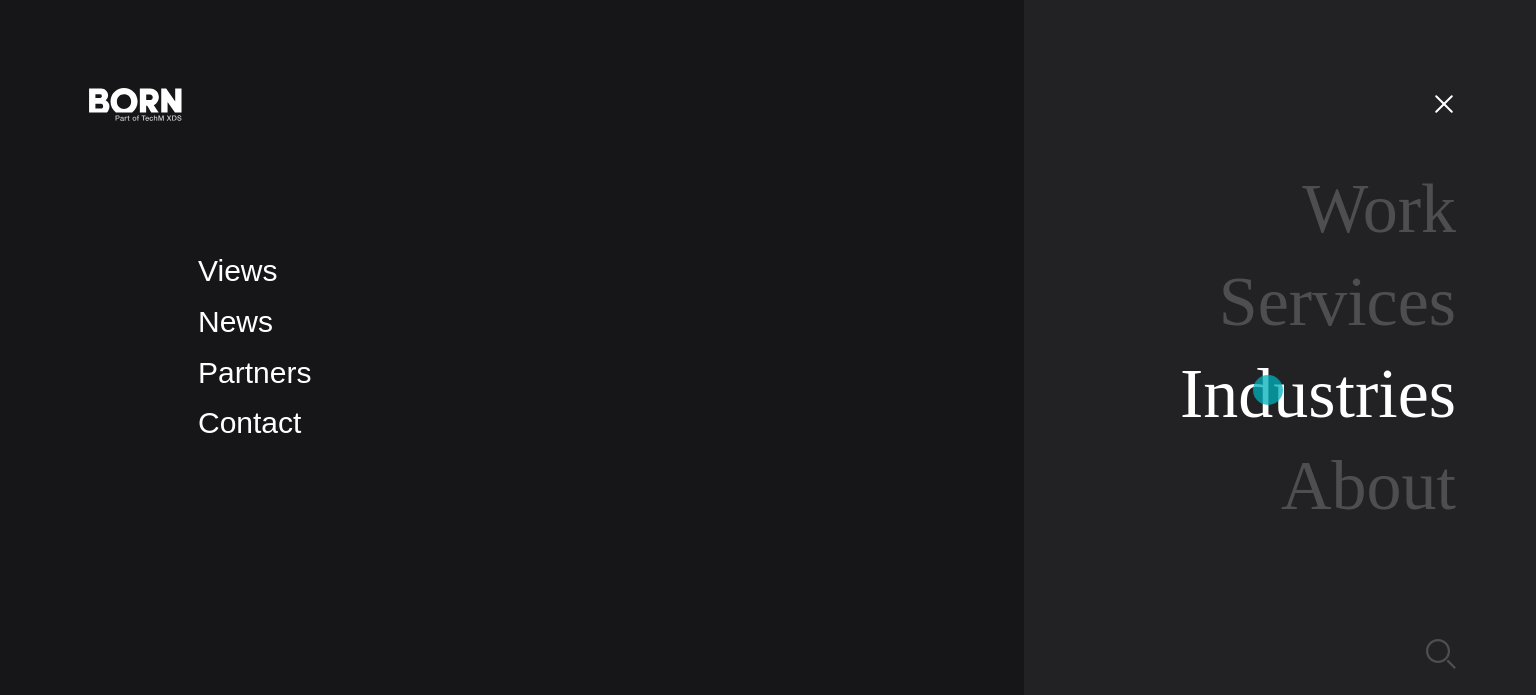 click on "Industries" at bounding box center [1318, 393] 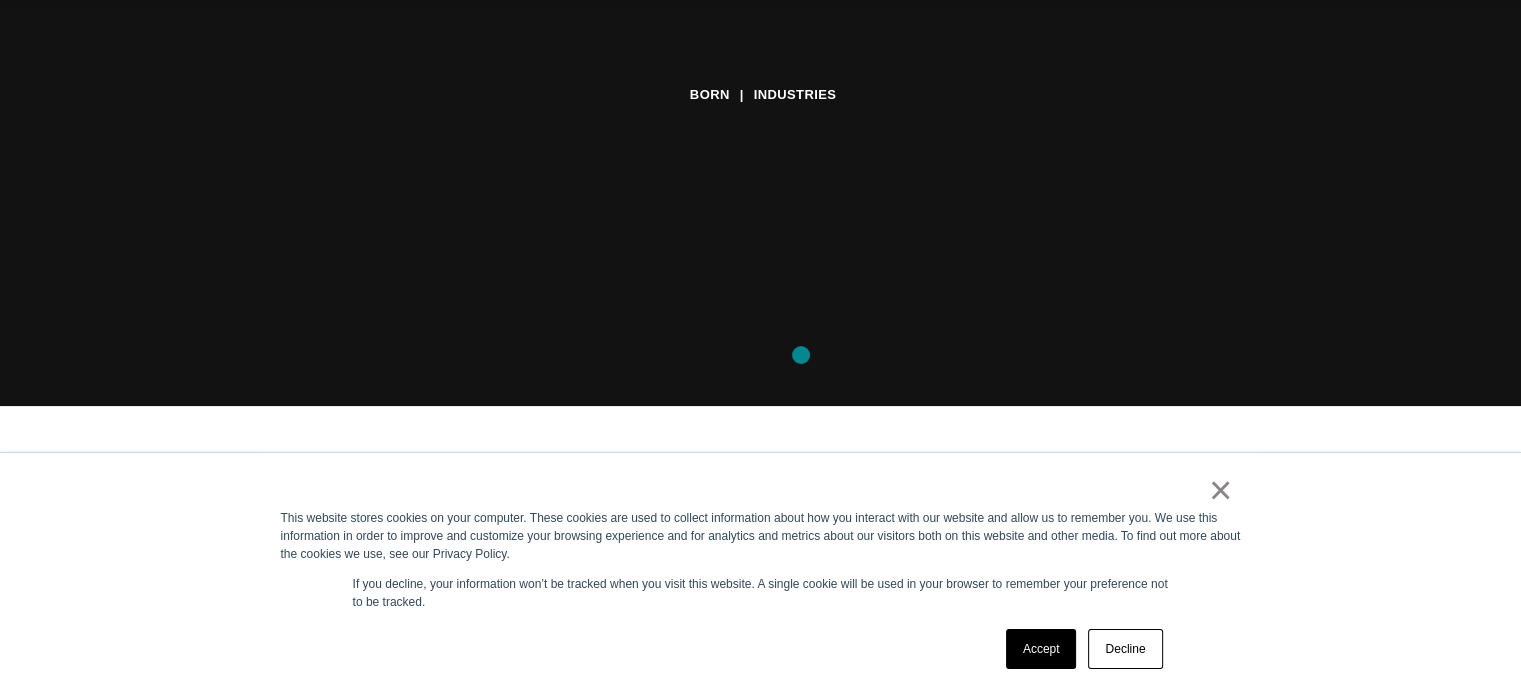 scroll, scrollTop: 300, scrollLeft: 0, axis: vertical 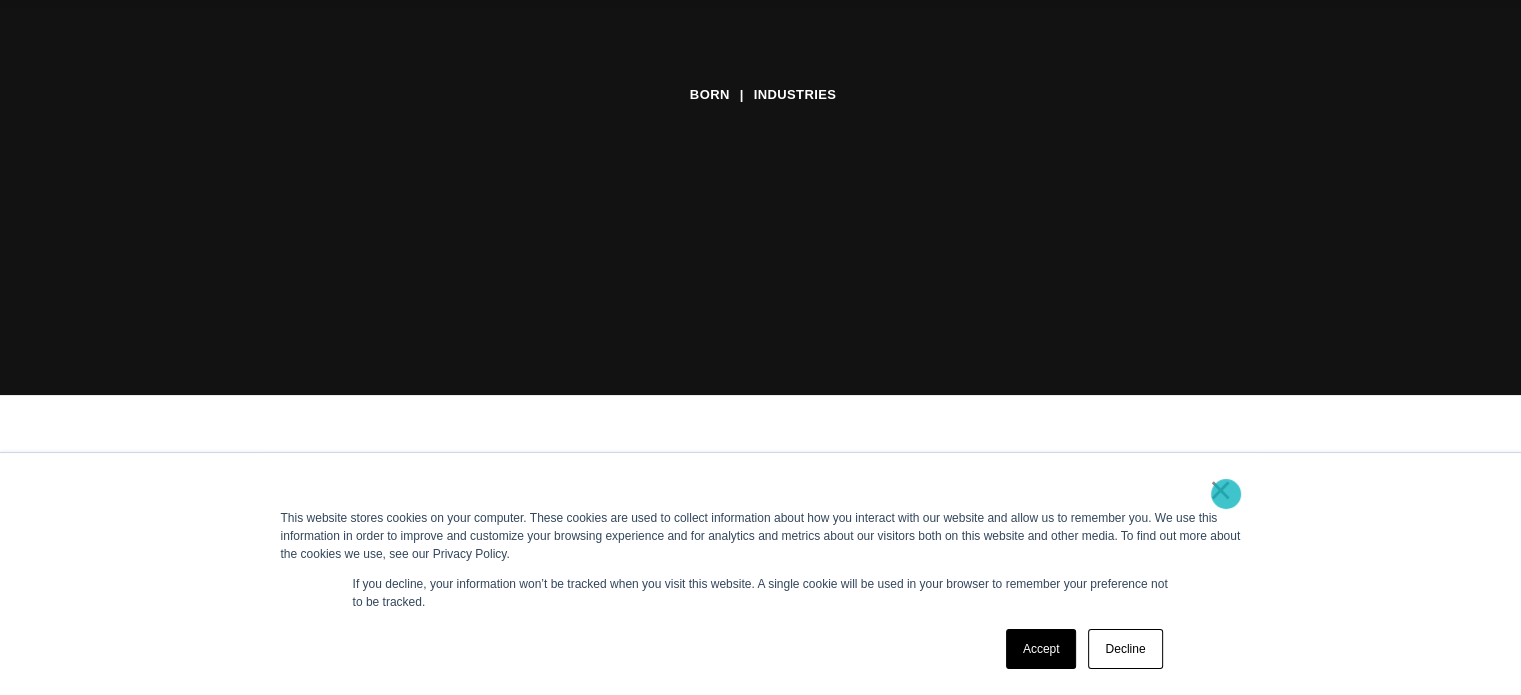 click on "×" at bounding box center (1221, 490) 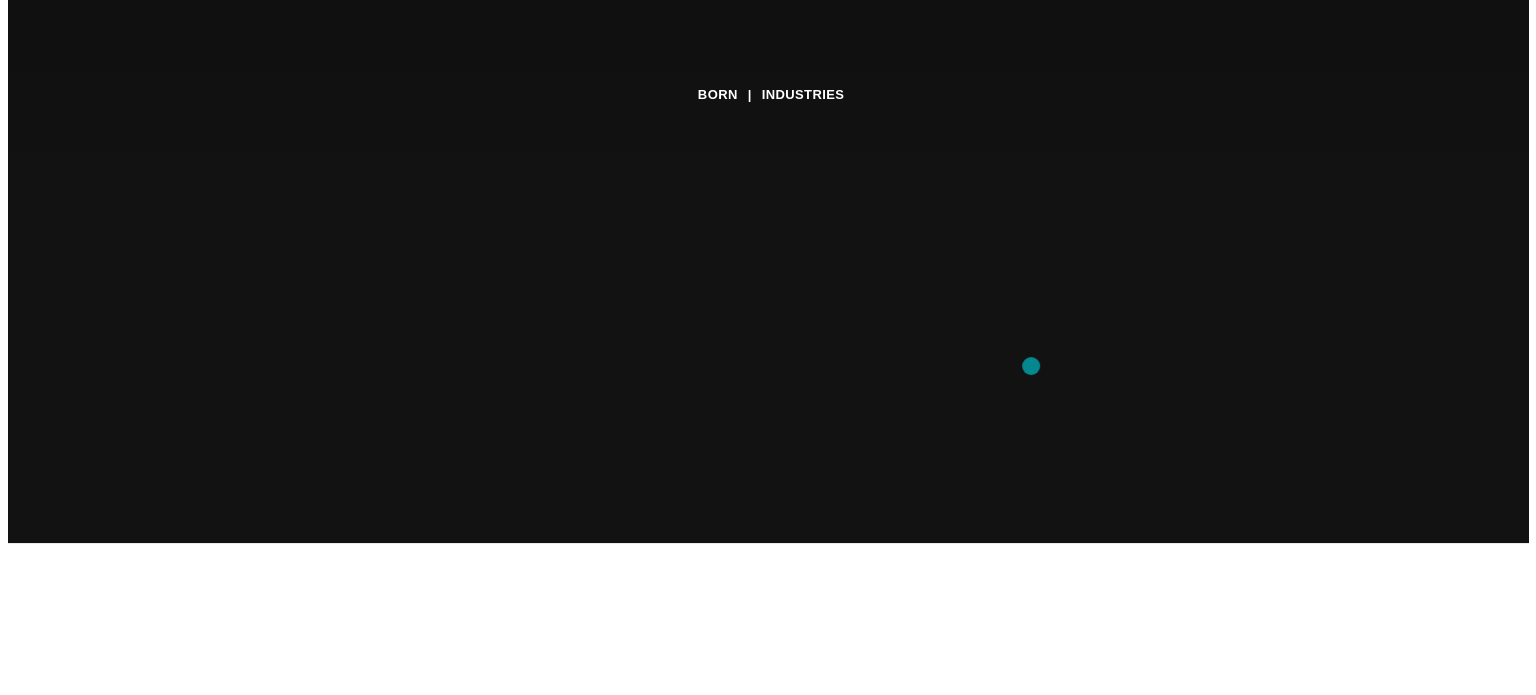 scroll, scrollTop: 0, scrollLeft: 0, axis: both 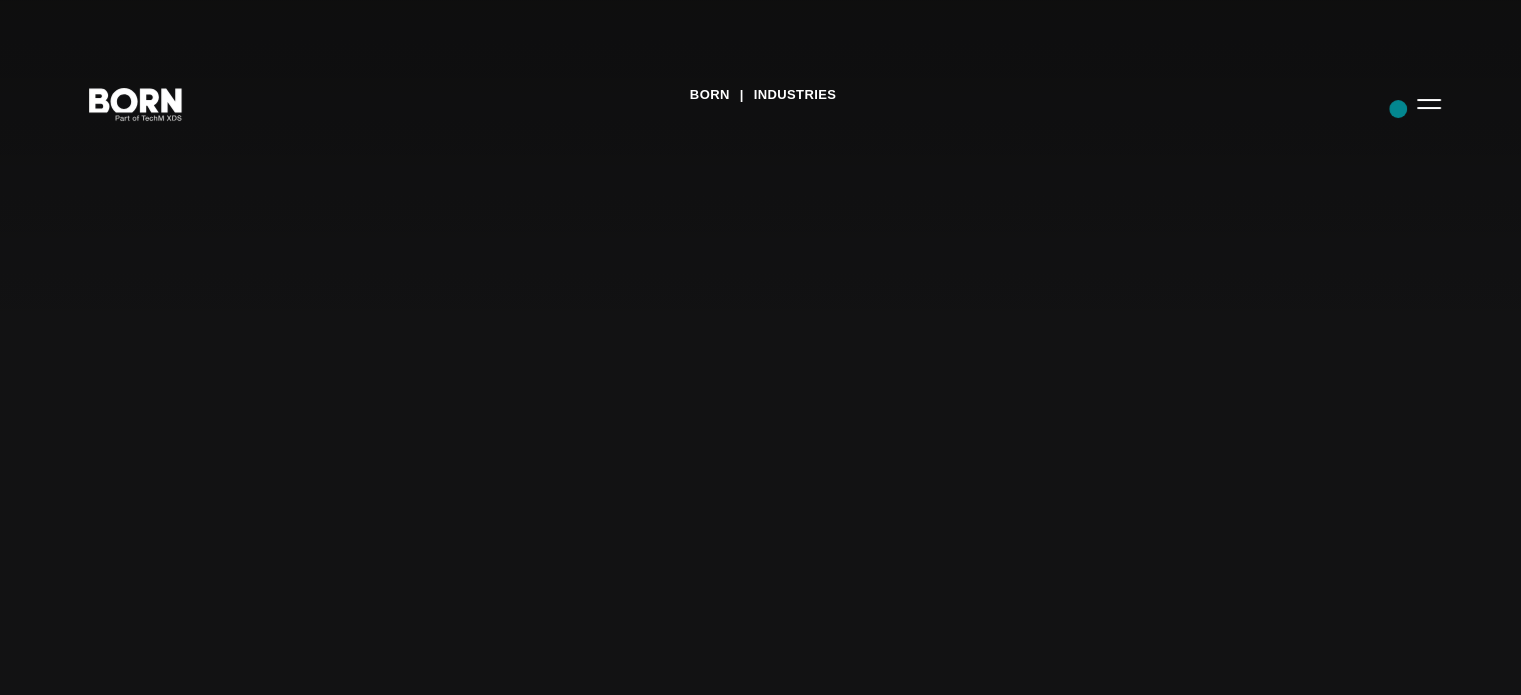 click on "BORN
Industries" at bounding box center [760, 347] 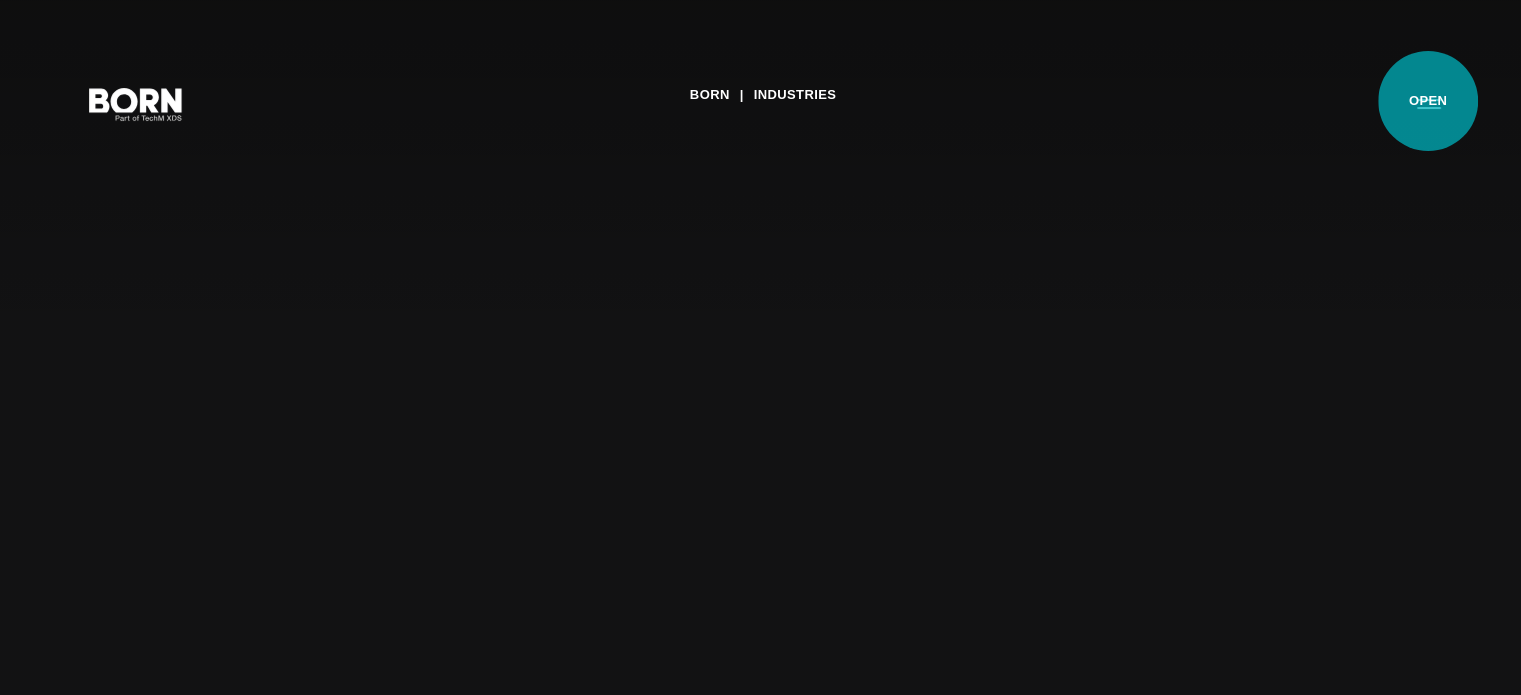 click on "Primary Menu" at bounding box center (1429, 103) 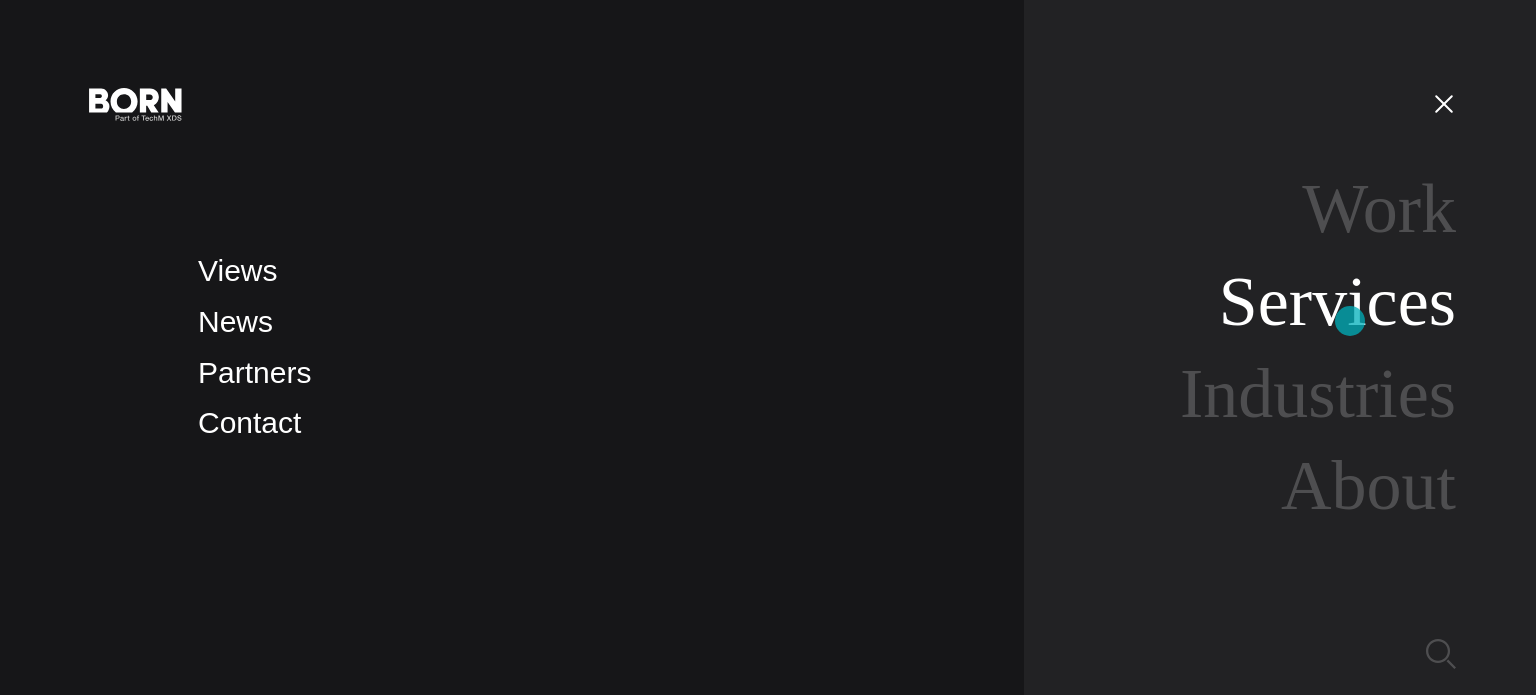 click on "Services" at bounding box center (1337, 301) 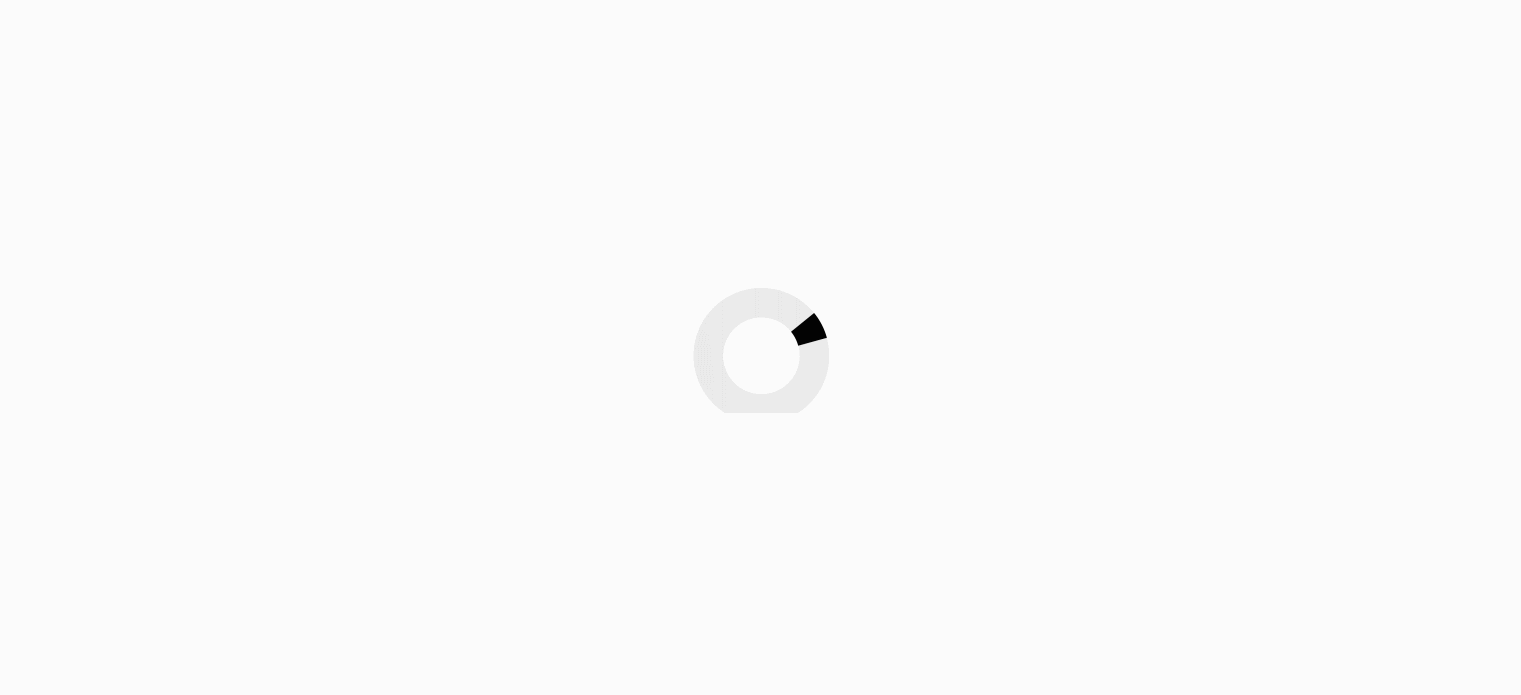 scroll, scrollTop: 0, scrollLeft: 0, axis: both 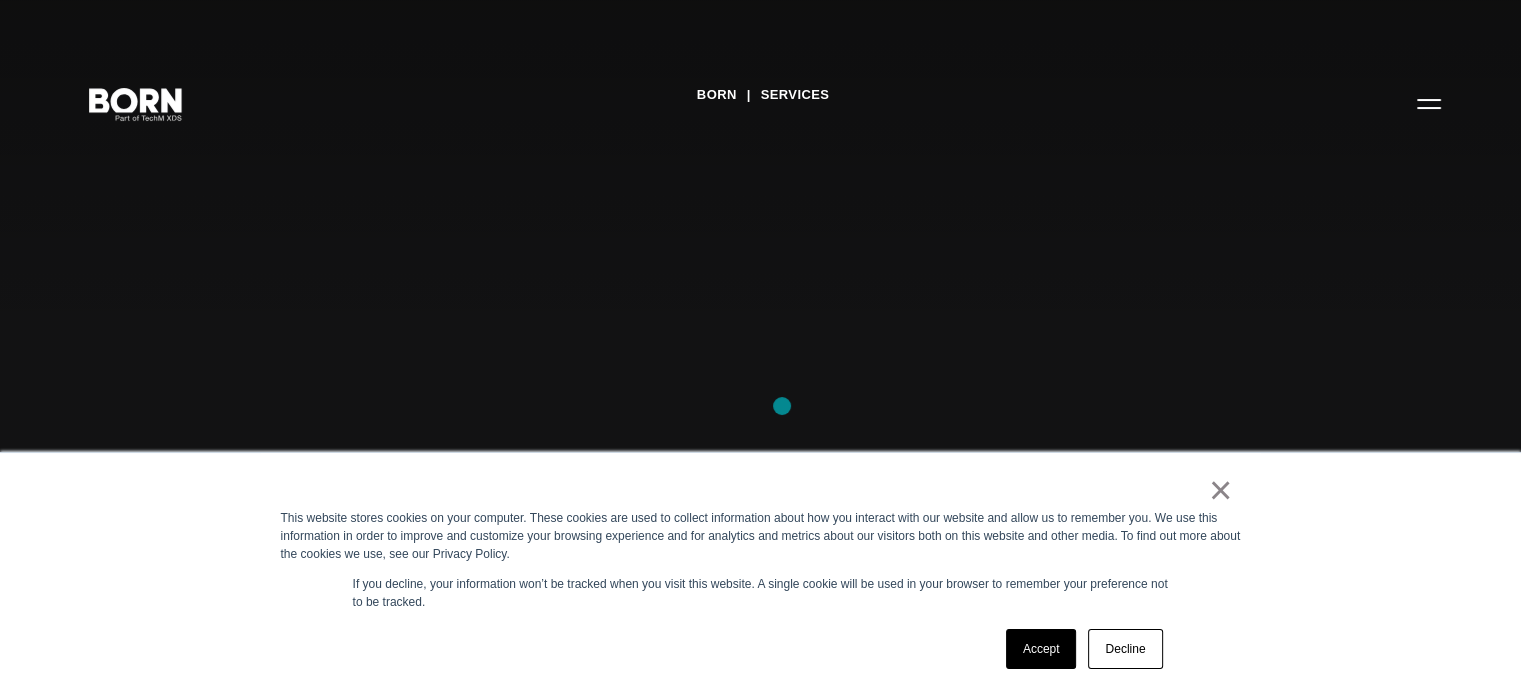 click on "BORN
Services
Our services enable us to explore incredible new possibilities through the power of intelligent data, human insight, and compelling creativity." at bounding box center (760, 347) 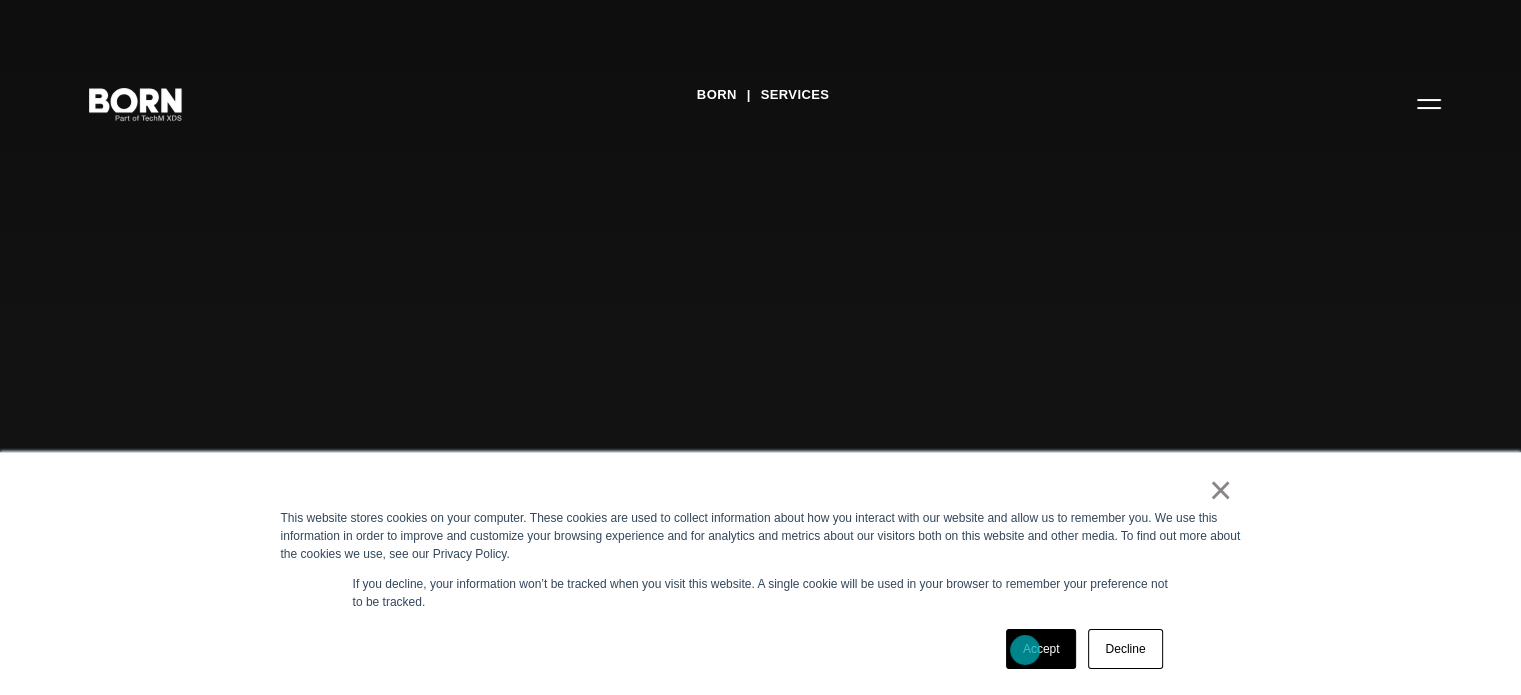 click on "Accept" at bounding box center [1041, 649] 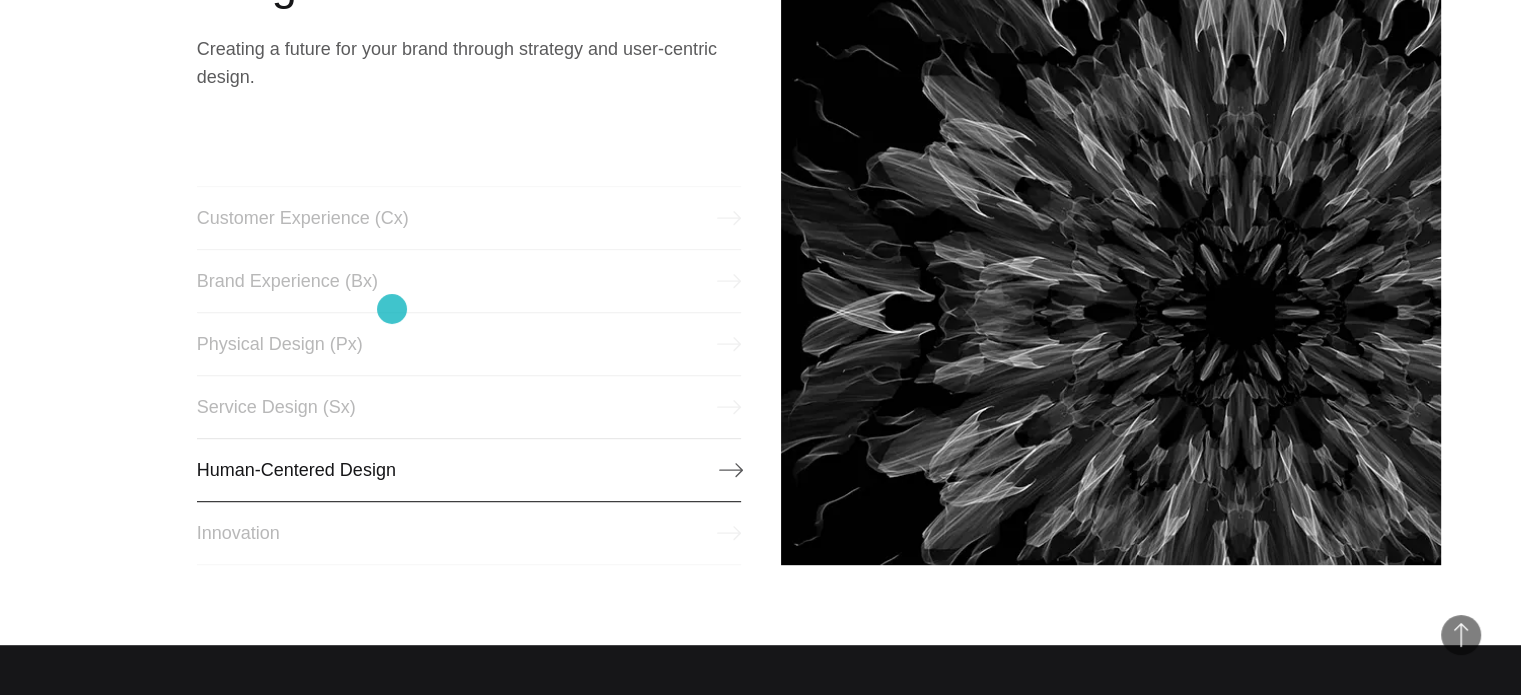 scroll, scrollTop: 800, scrollLeft: 0, axis: vertical 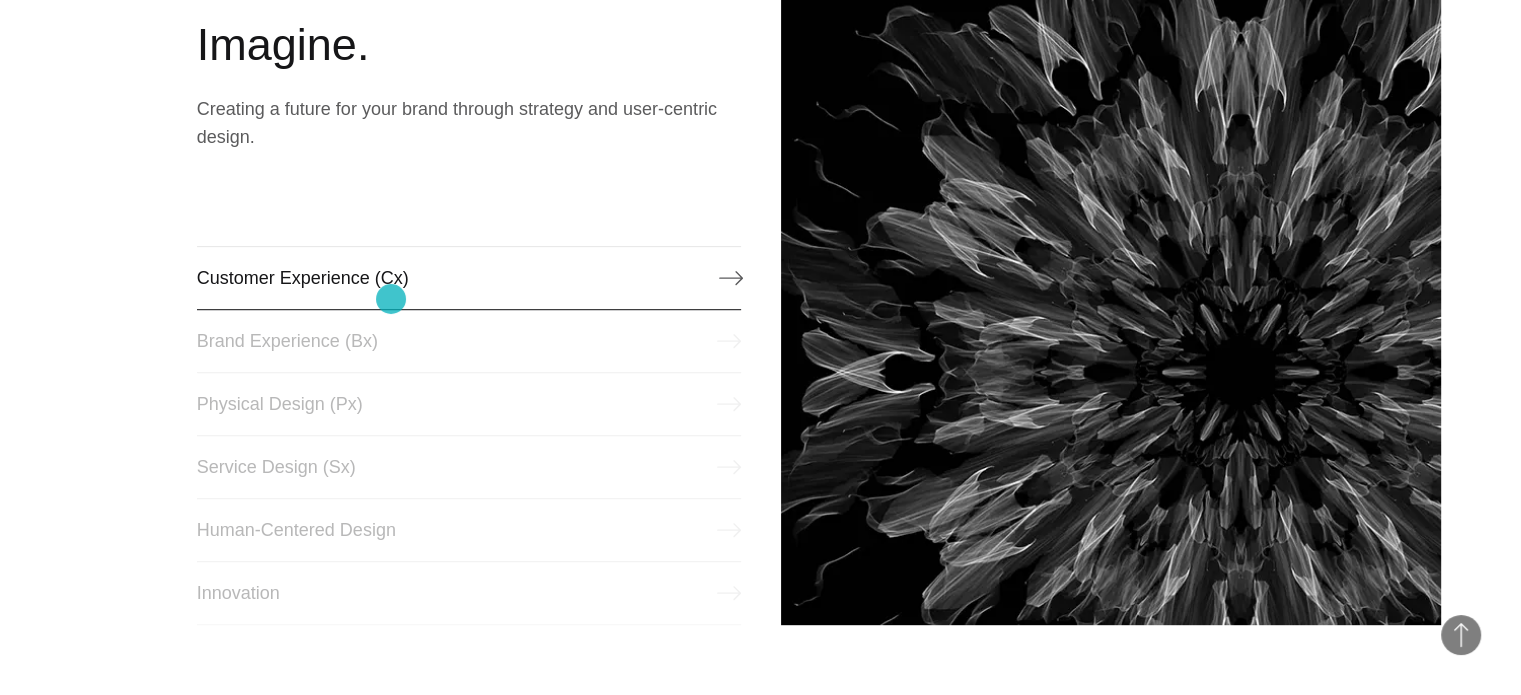 click on "Customer Experience (Cx)" at bounding box center [469, 278] 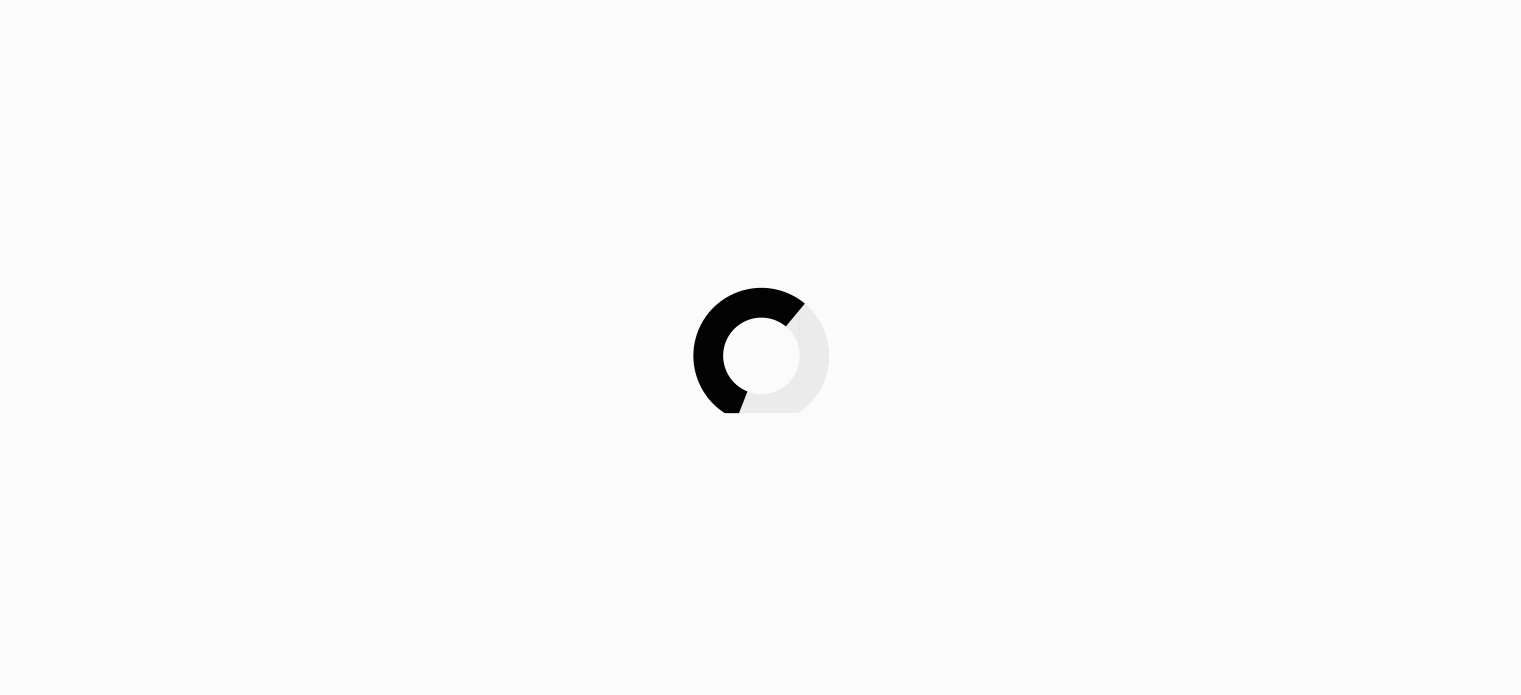 scroll, scrollTop: 0, scrollLeft: 0, axis: both 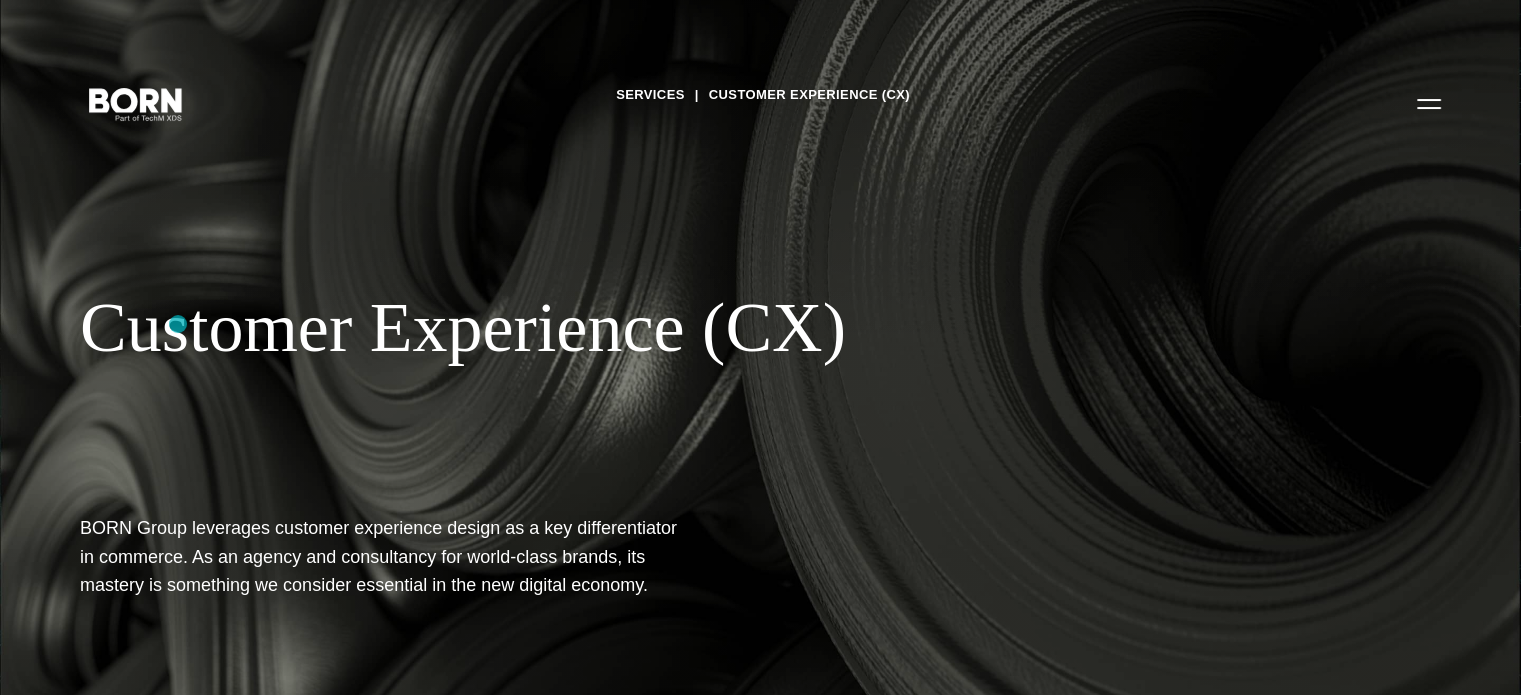 click on "Customer Experience (CX)" at bounding box center (650, 328) 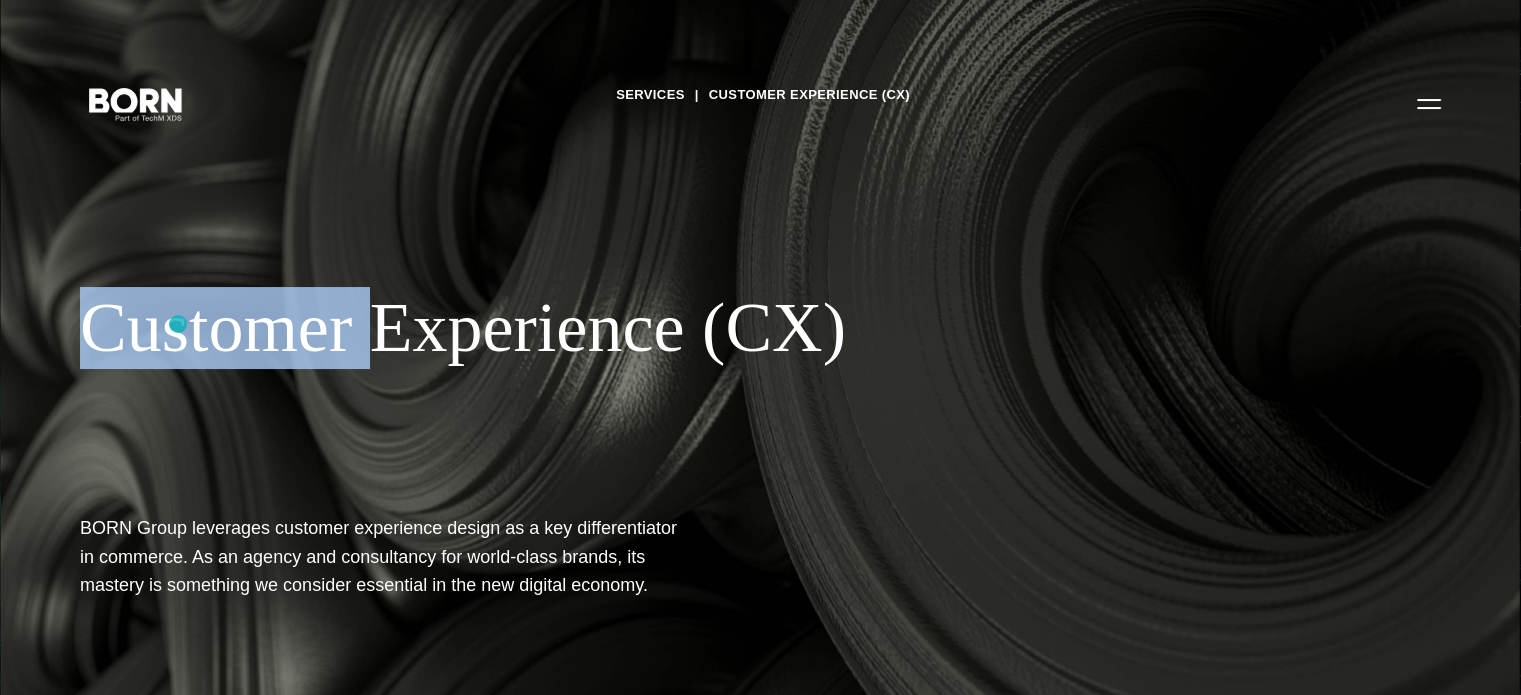click on "Customer Experience (CX)" at bounding box center [650, 328] 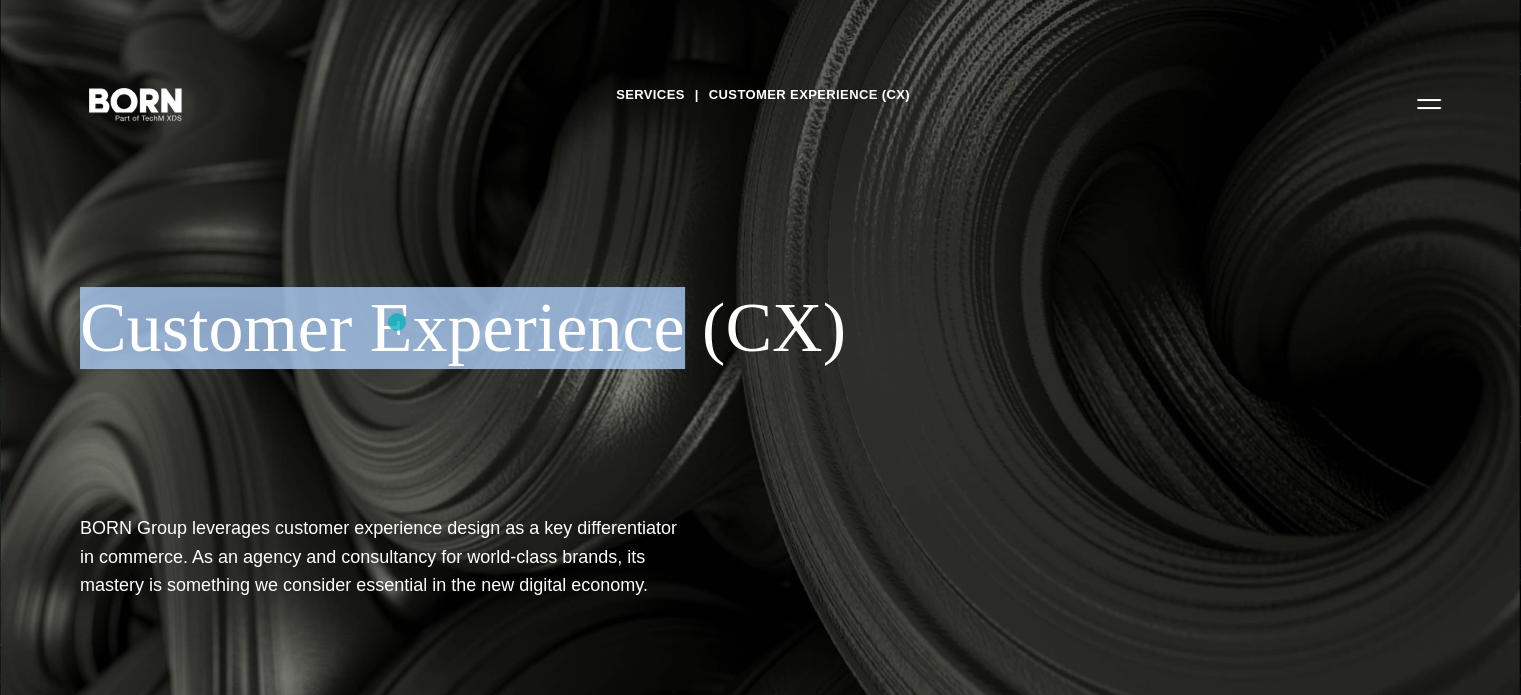 click on "Customer Experience (CX)" at bounding box center (650, 328) 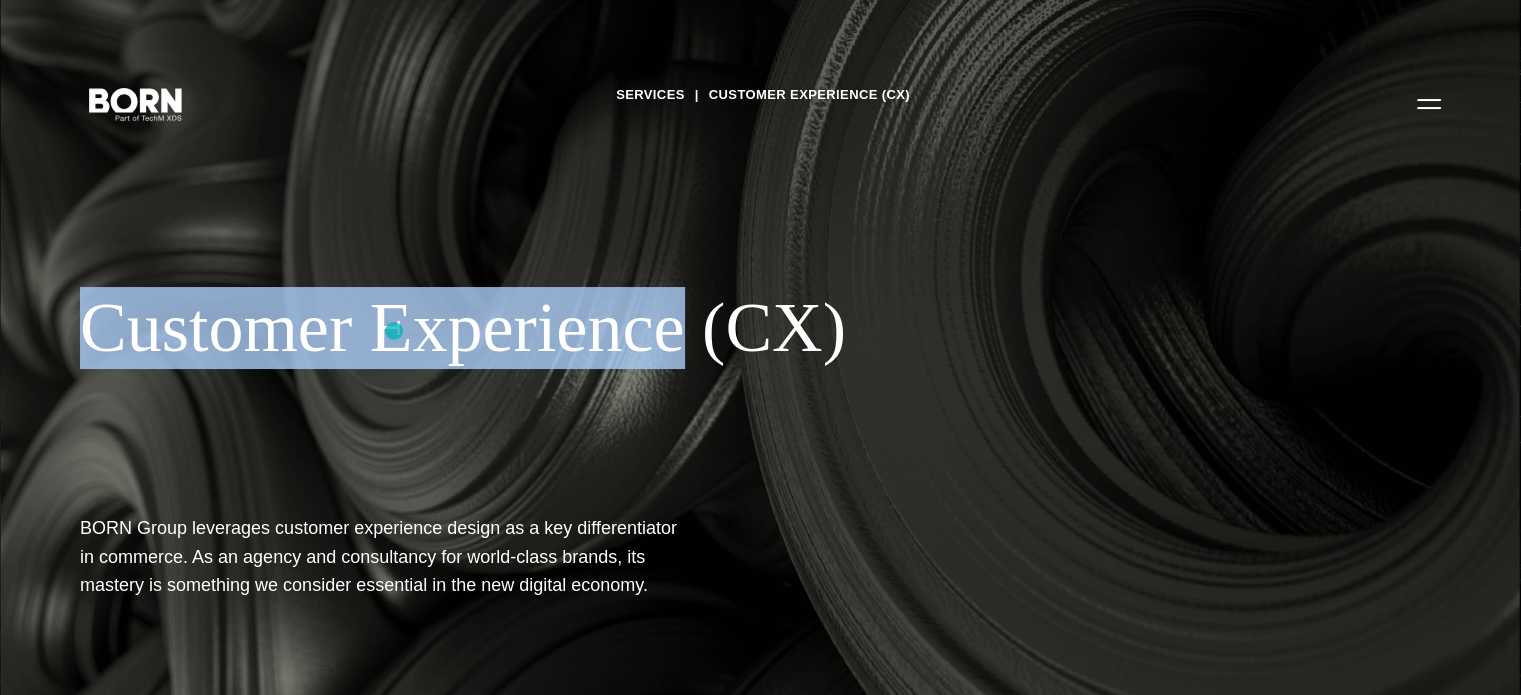 copy on "Customer Experience" 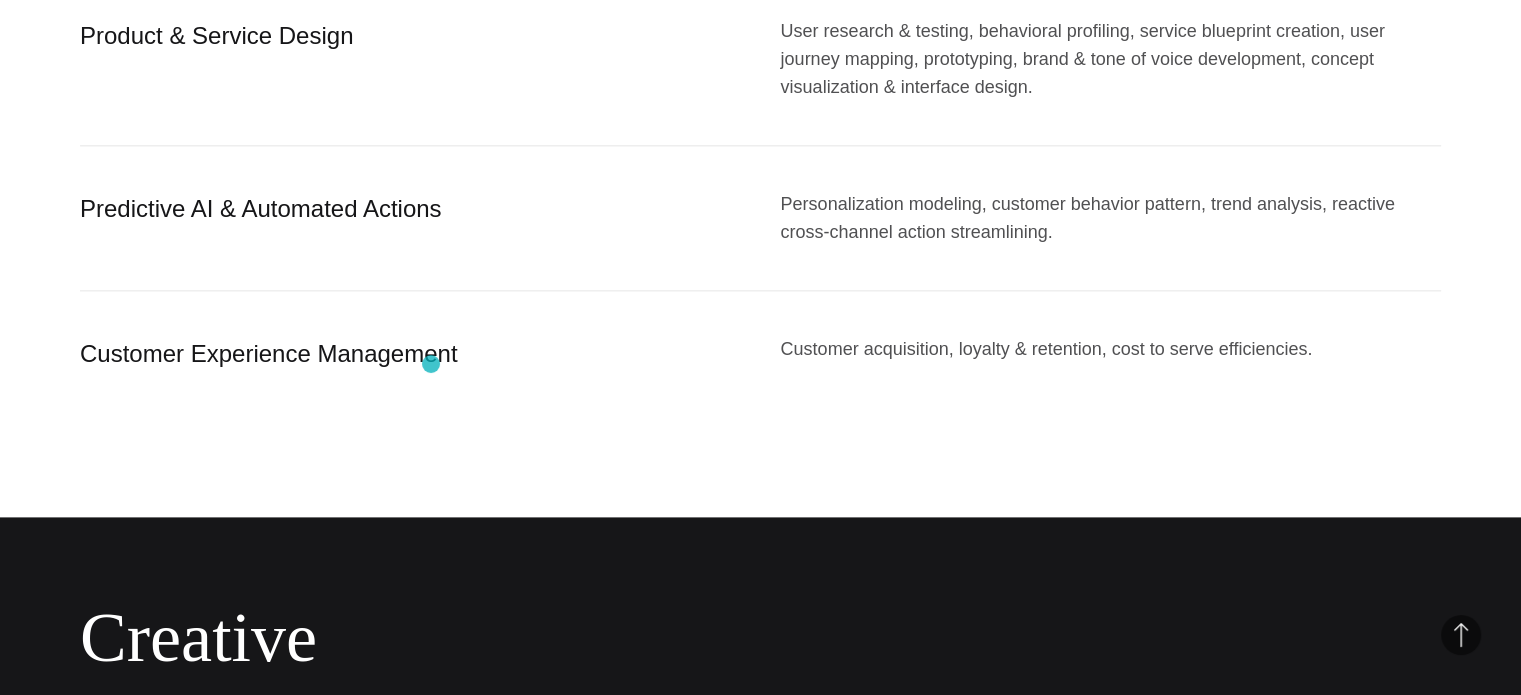 scroll, scrollTop: 2600, scrollLeft: 0, axis: vertical 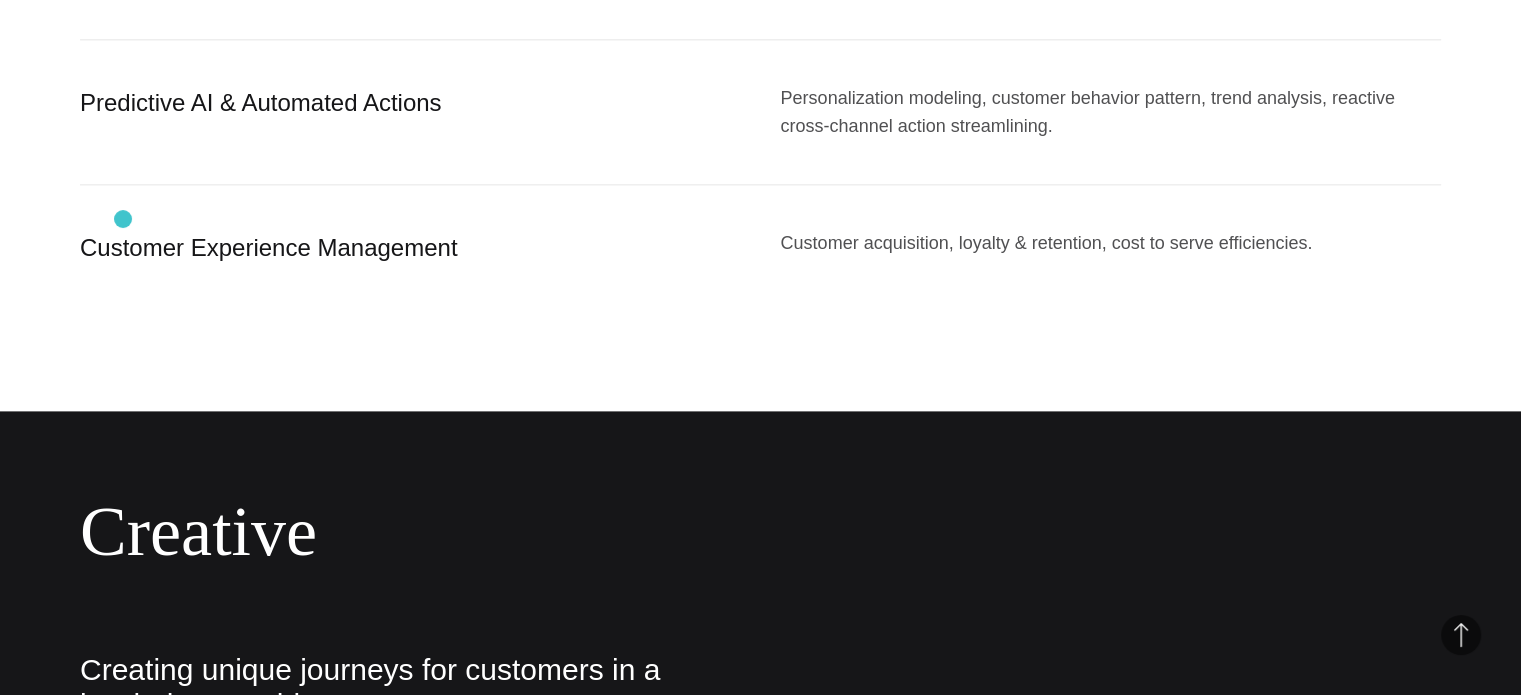 click on "Customer Experience Management" at bounding box center [410, 248] 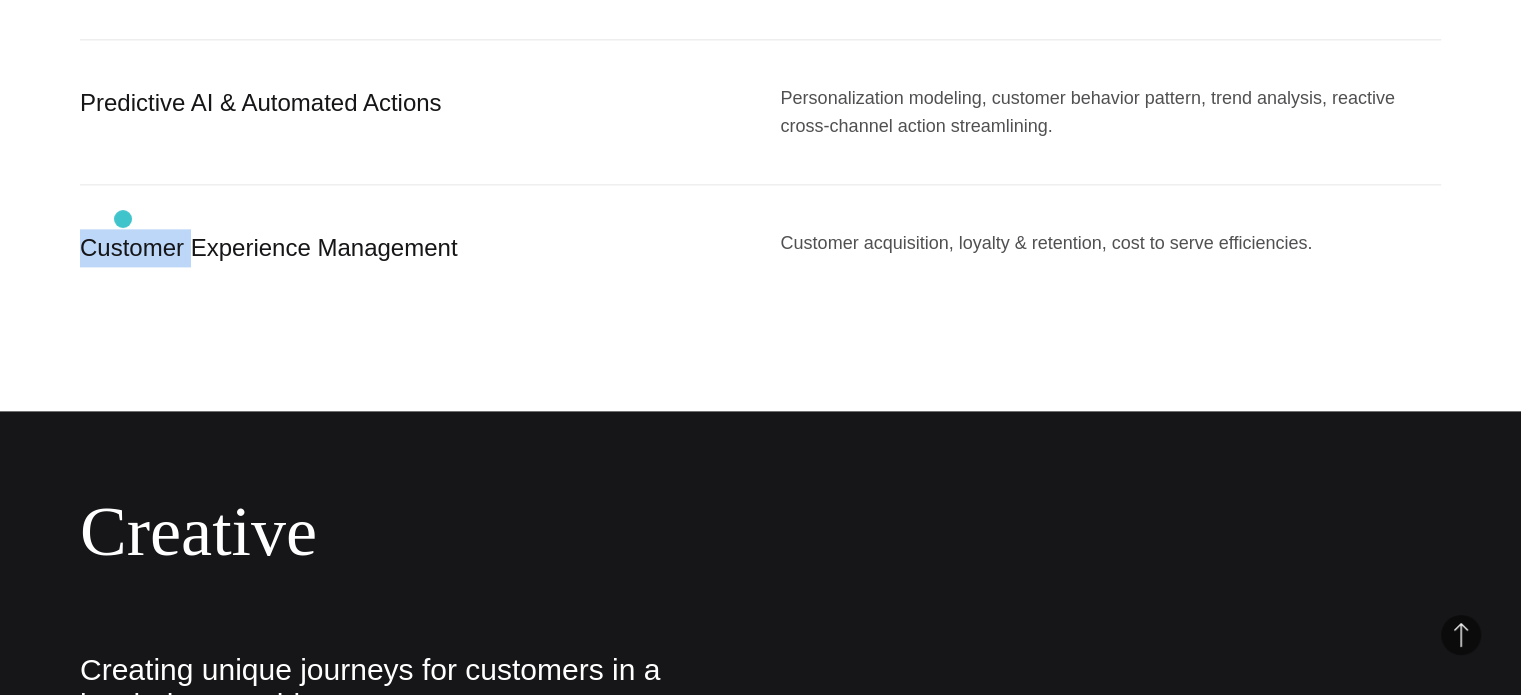 click on "Customer Experience Management" at bounding box center (410, 248) 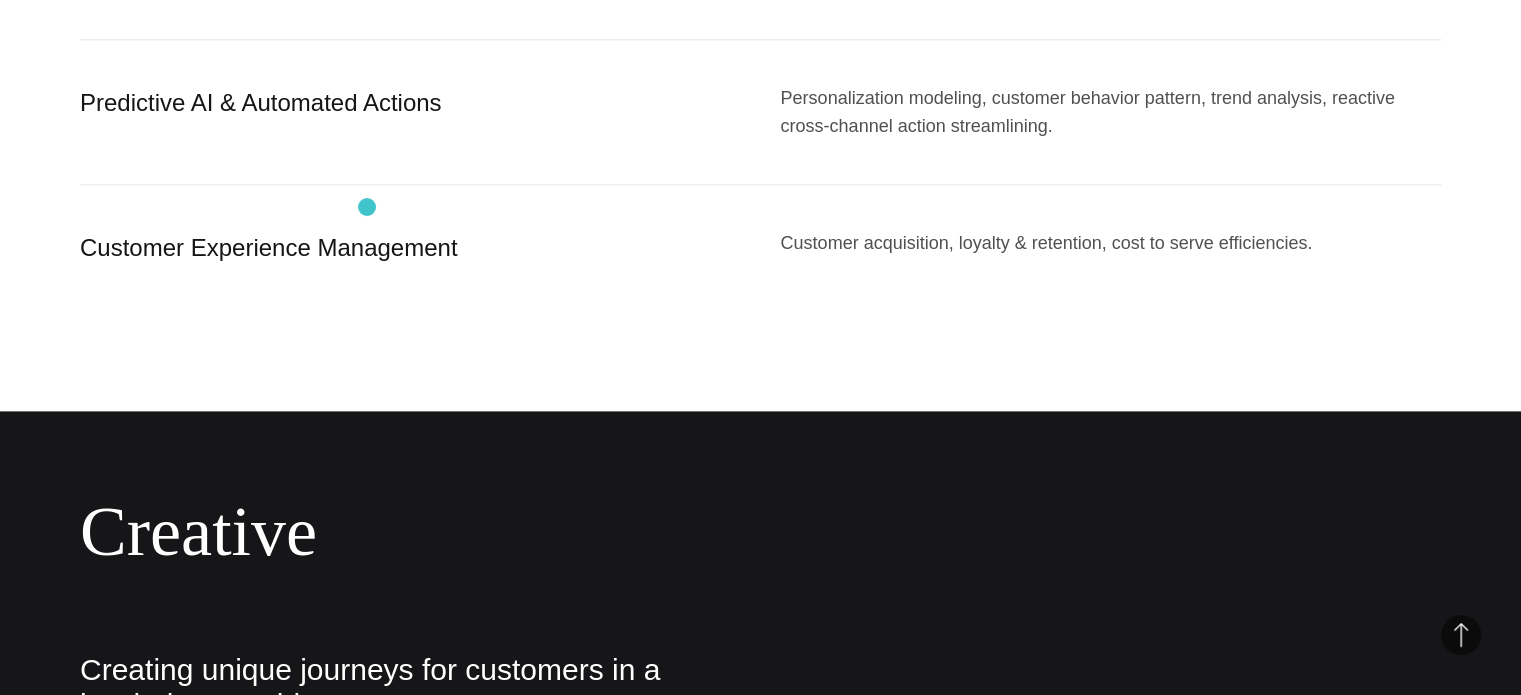 click on "Customer Experience Management" at bounding box center (410, 248) 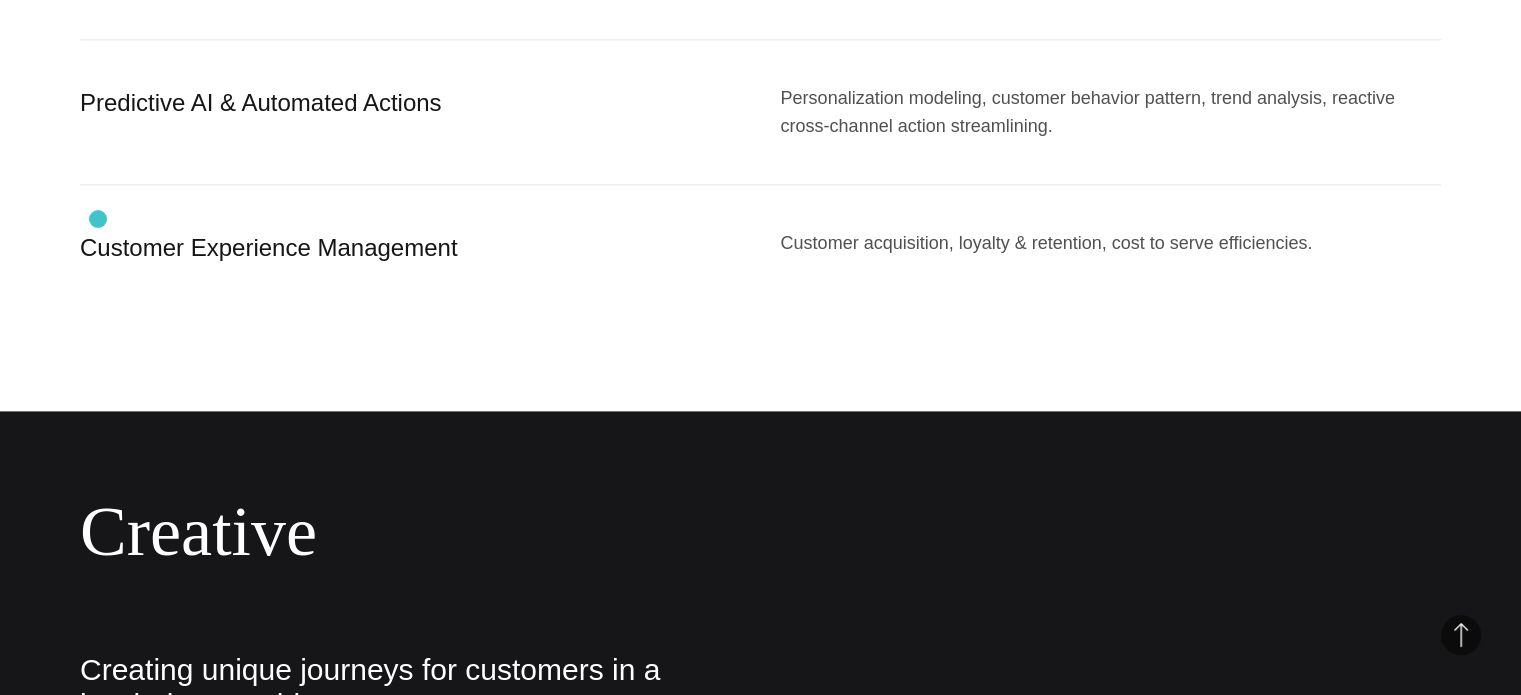 click on "Customer Experience Management" at bounding box center [410, 248] 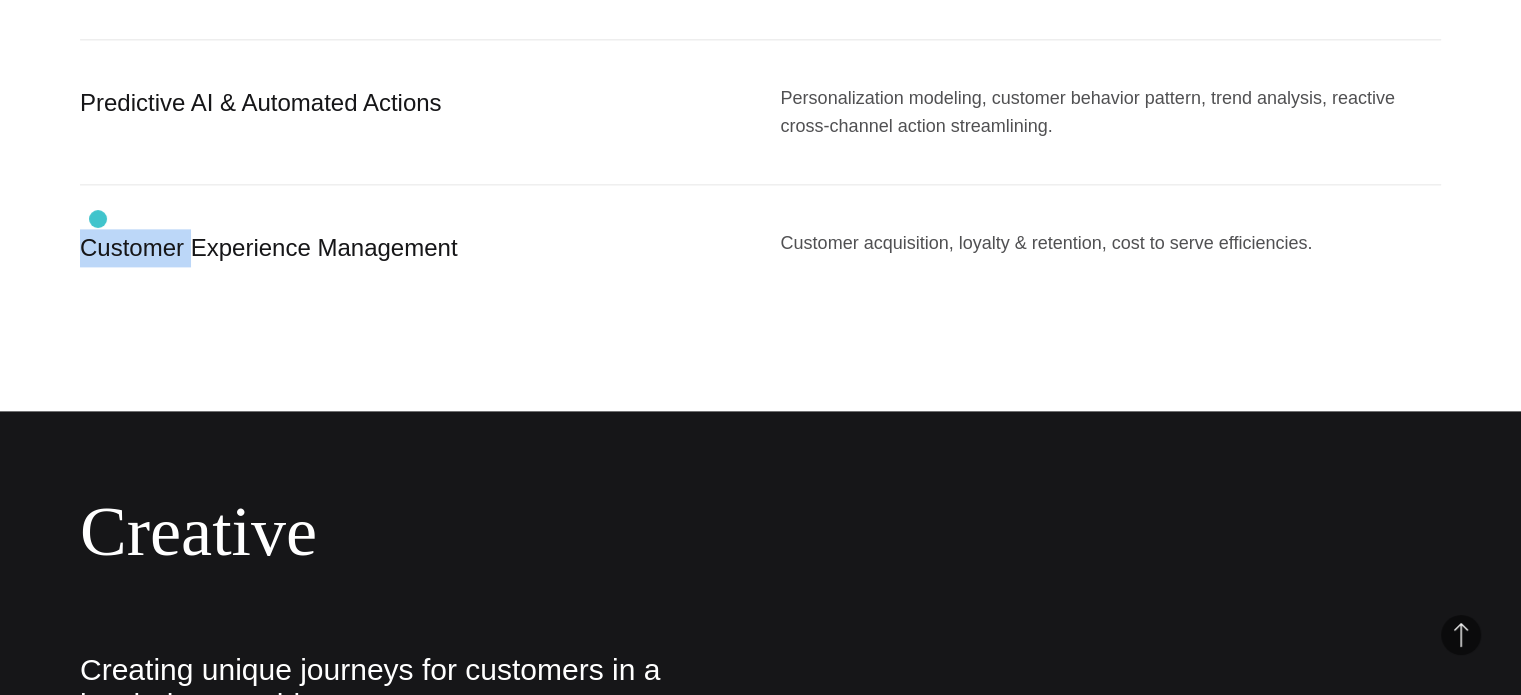 drag, startPoint x: 98, startPoint y: 219, endPoint x: 133, endPoint y: 227, distance: 35.902645 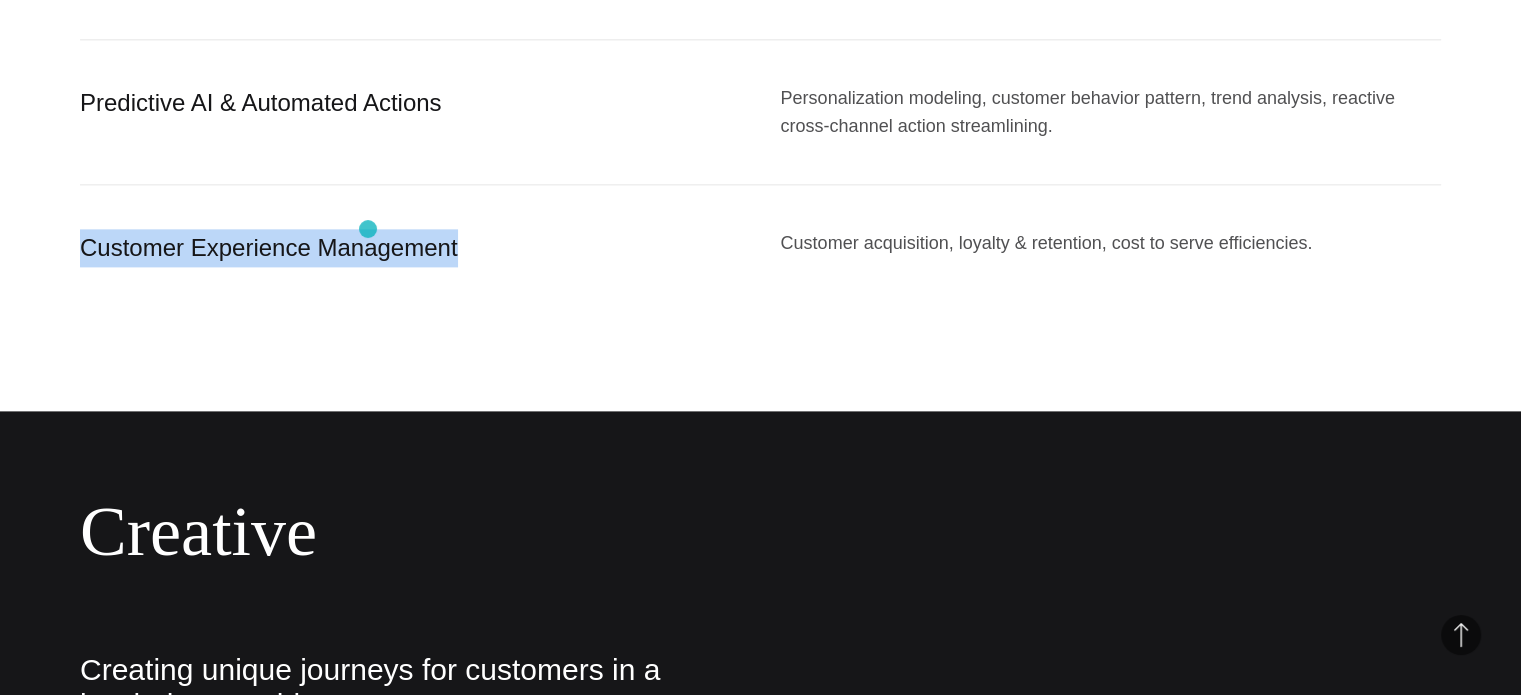 click on "Customer Experience Management" at bounding box center (410, 248) 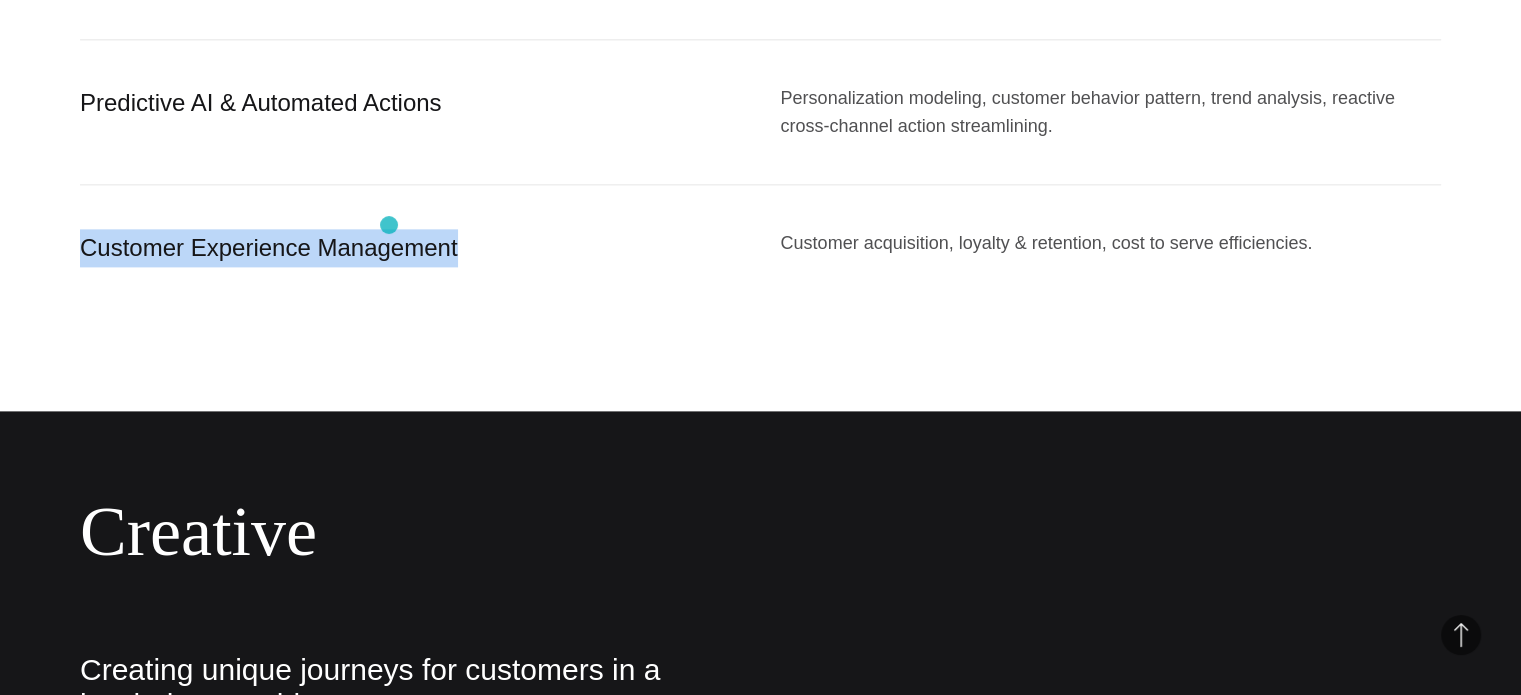 copy on "Customer Experience Management" 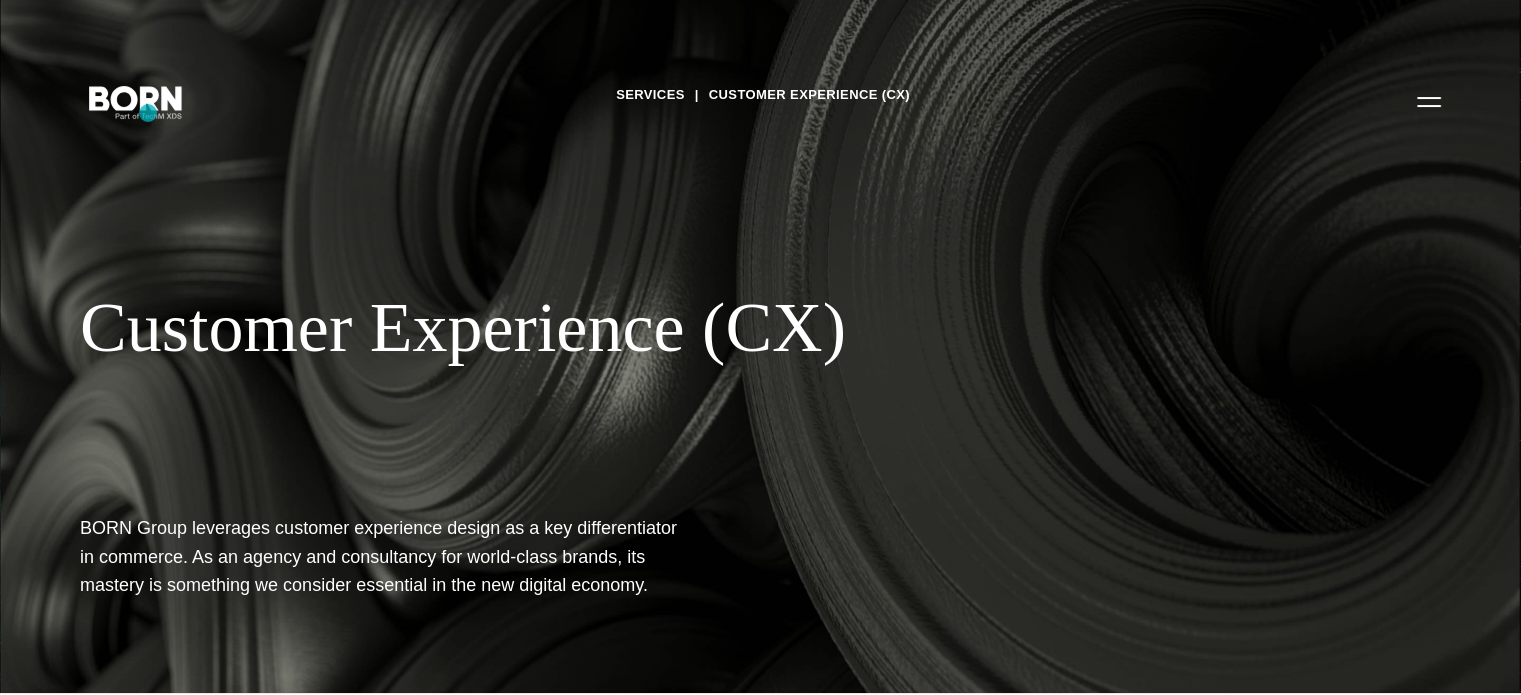 scroll, scrollTop: 0, scrollLeft: 0, axis: both 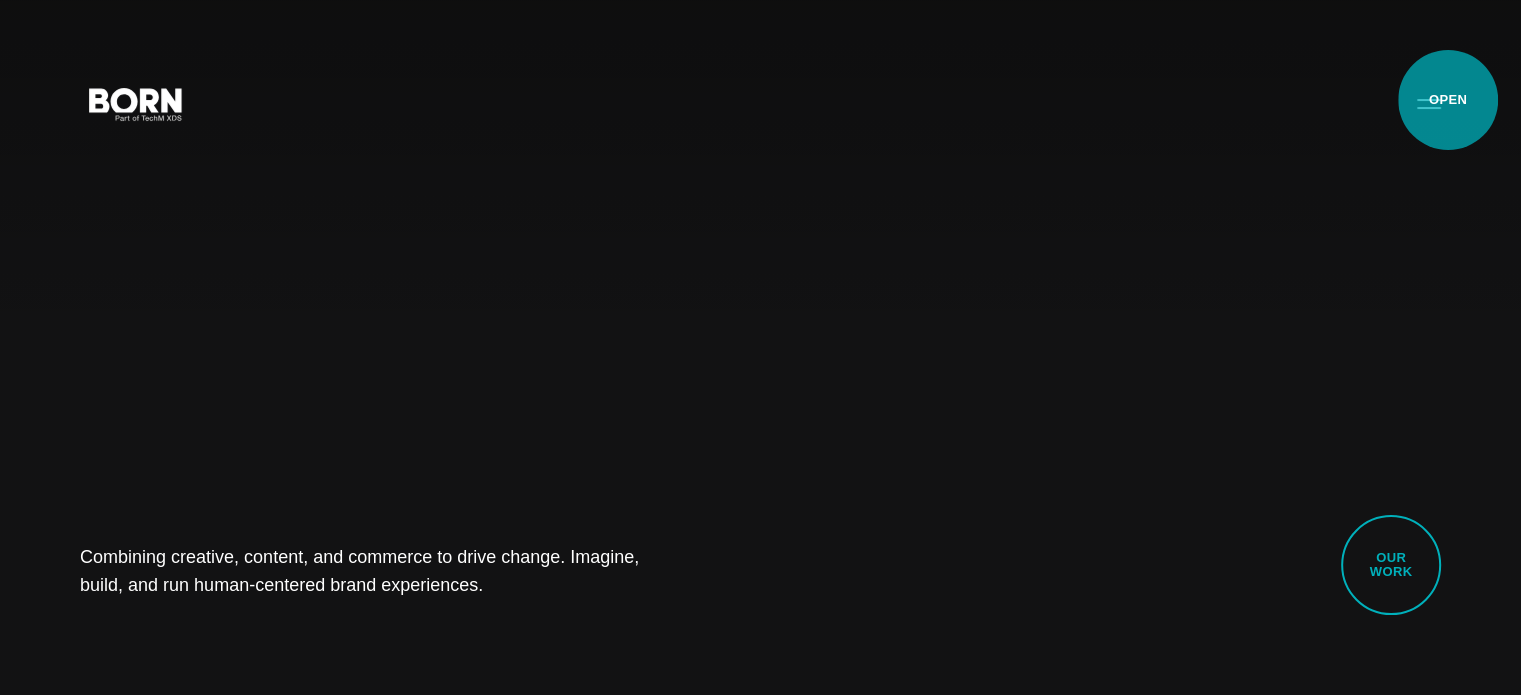 click on "Primary Menu" at bounding box center [1429, 103] 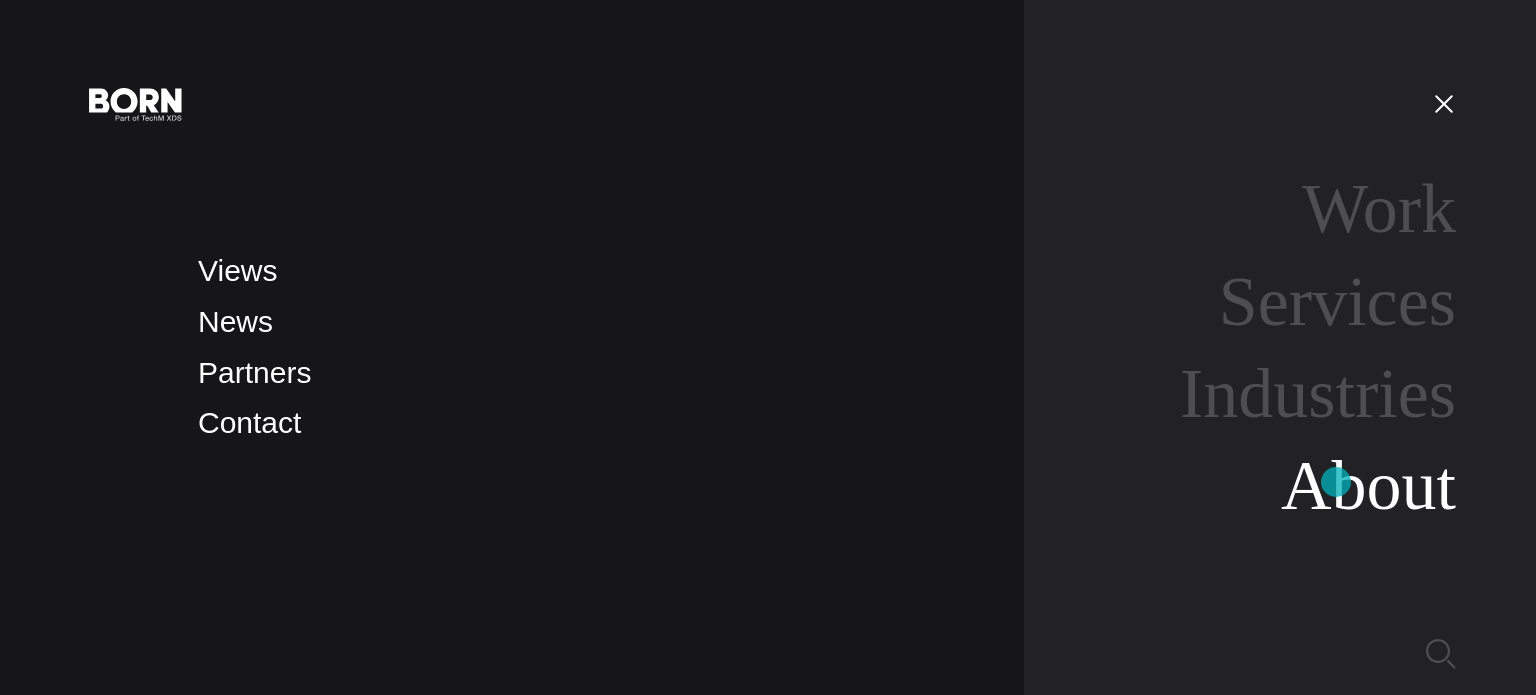 click on "About" at bounding box center [1368, 485] 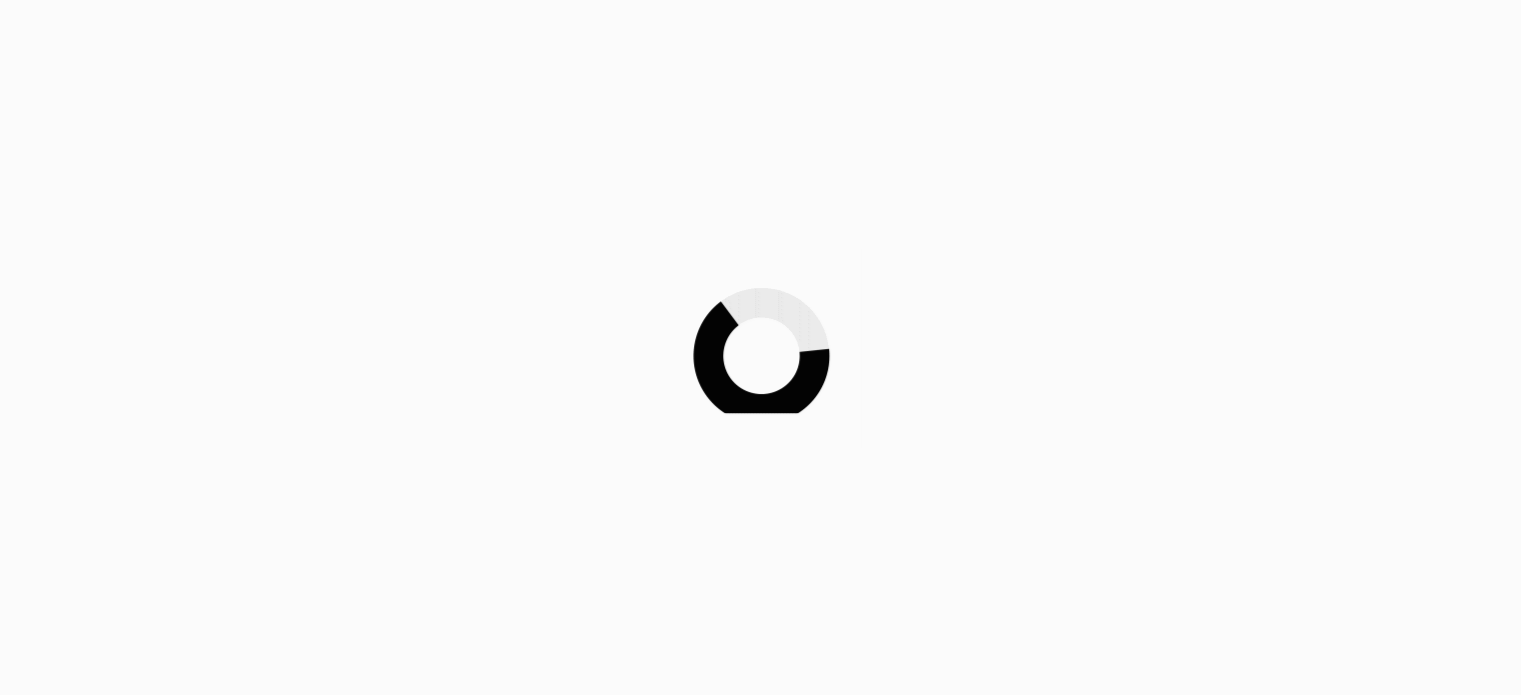 scroll, scrollTop: 600, scrollLeft: 0, axis: vertical 